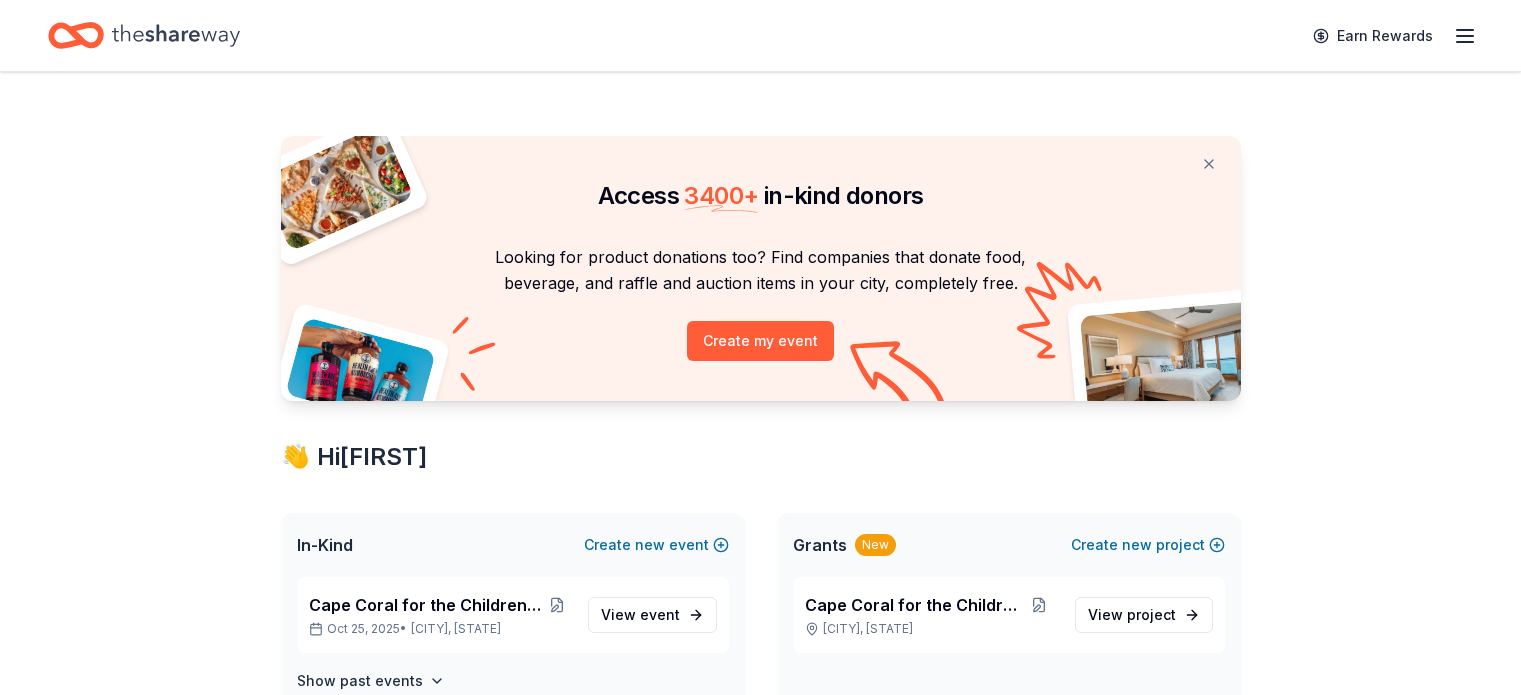 scroll, scrollTop: 0, scrollLeft: 0, axis: both 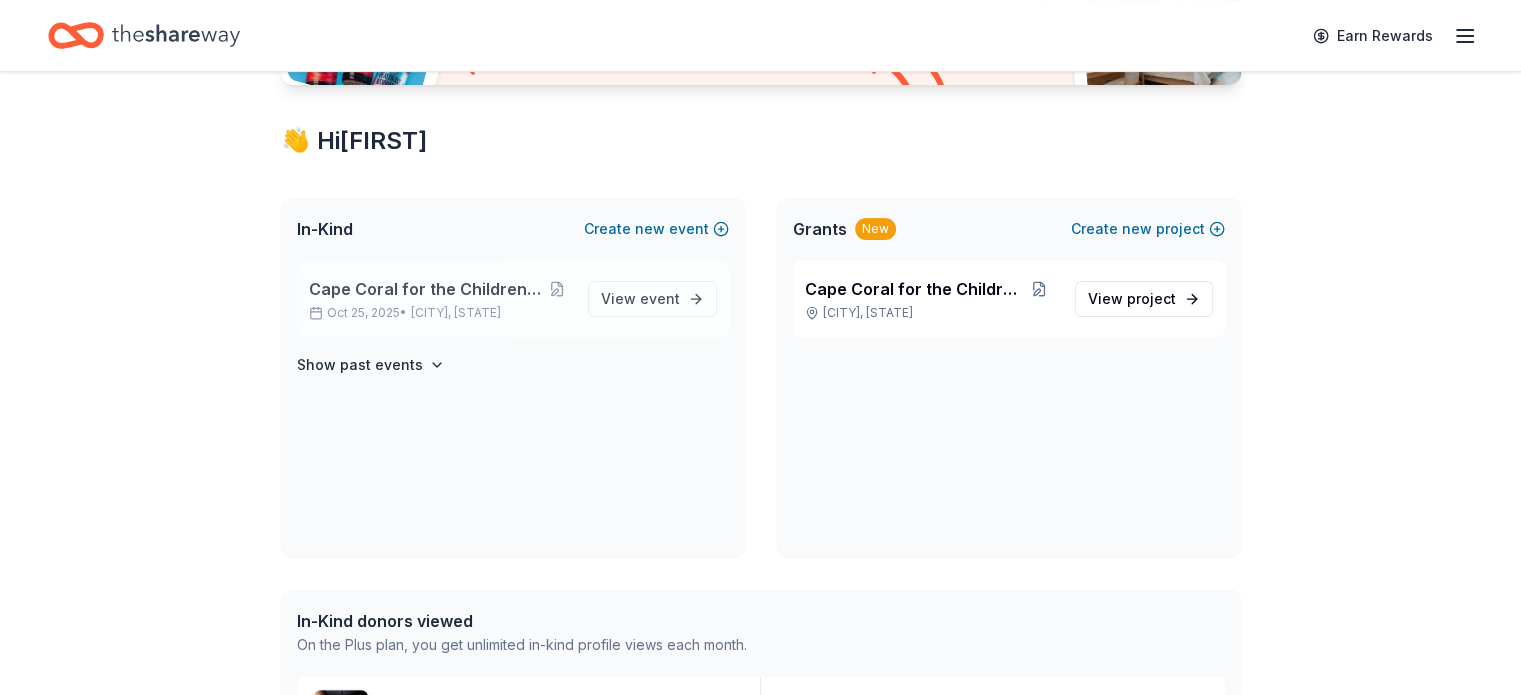 click on "Oct 25, 2025  •  Cape Coral, FL" at bounding box center [440, 313] 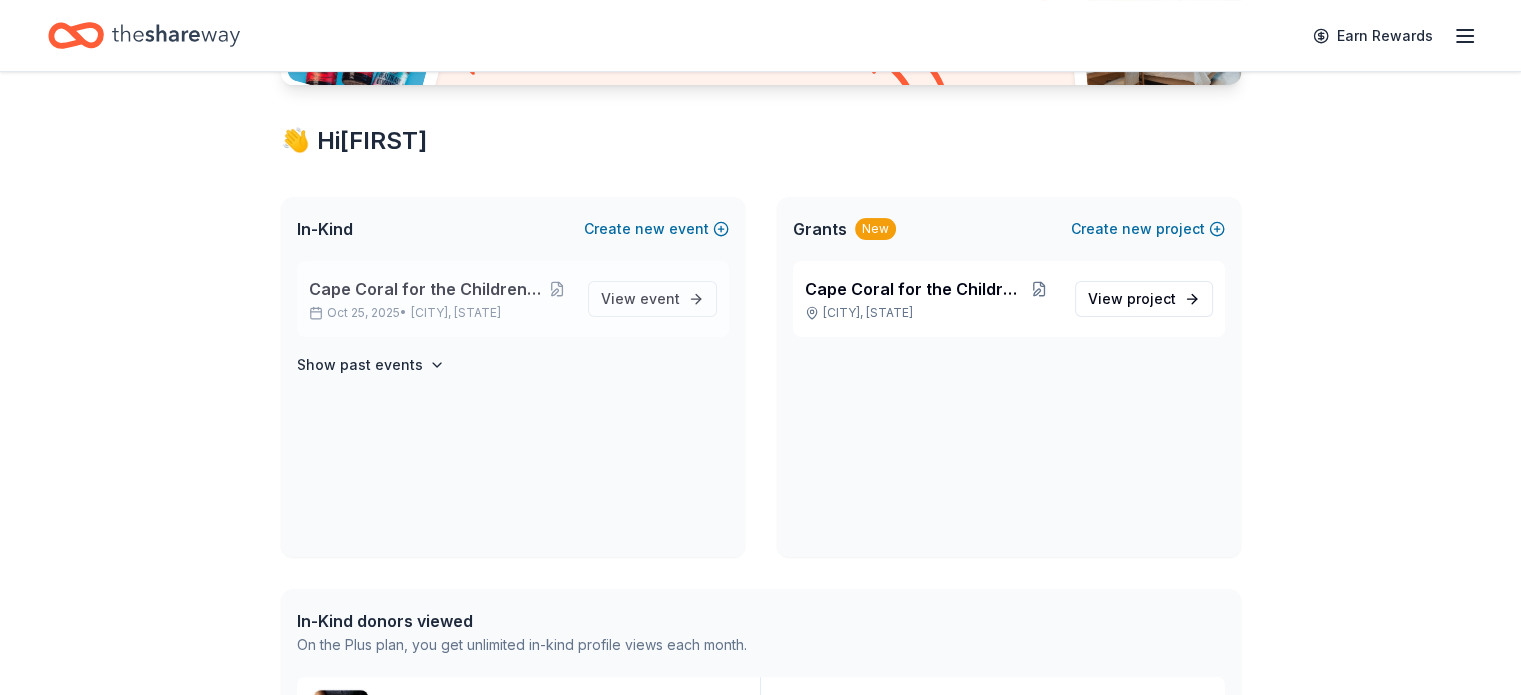 click on "Oct 25, 2025  •  Cape Coral, FL" at bounding box center [440, 313] 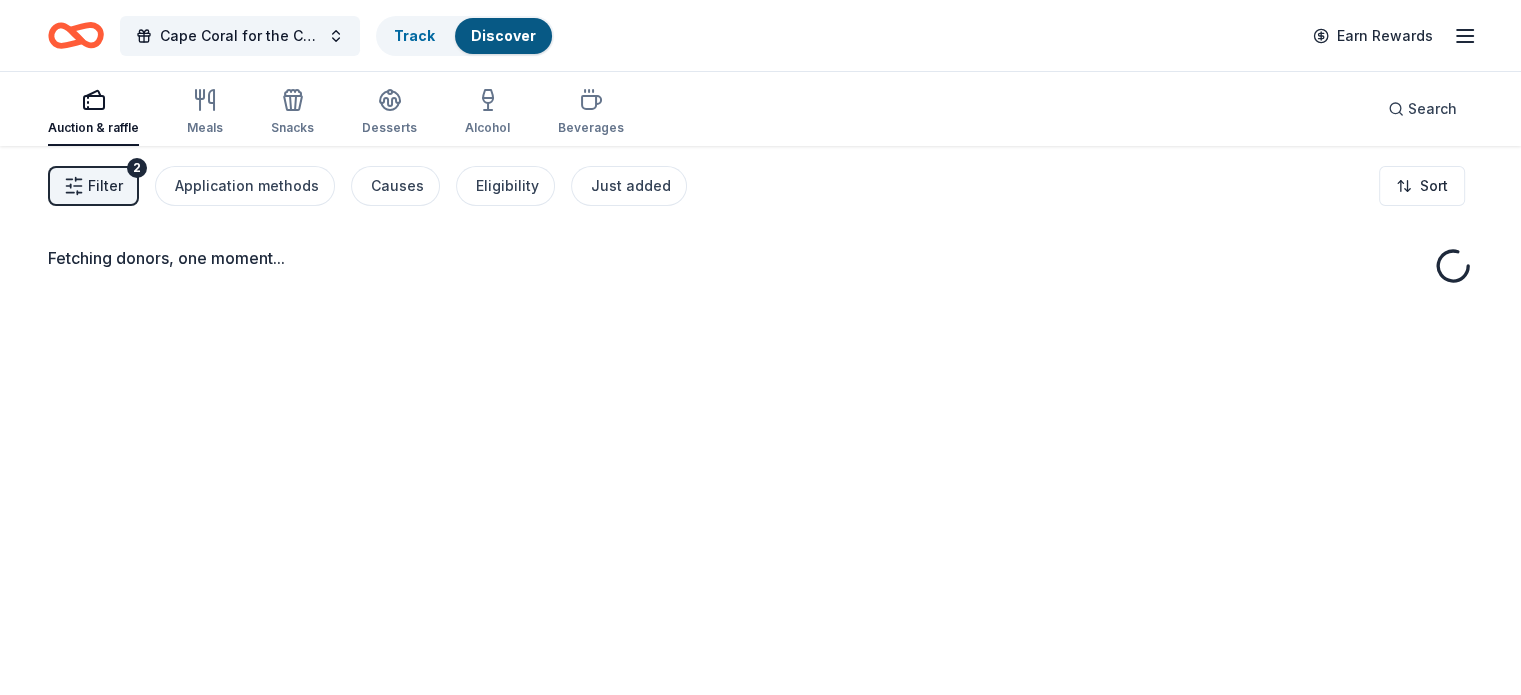 click on "Fetching donors, one moment..." at bounding box center [760, 270] 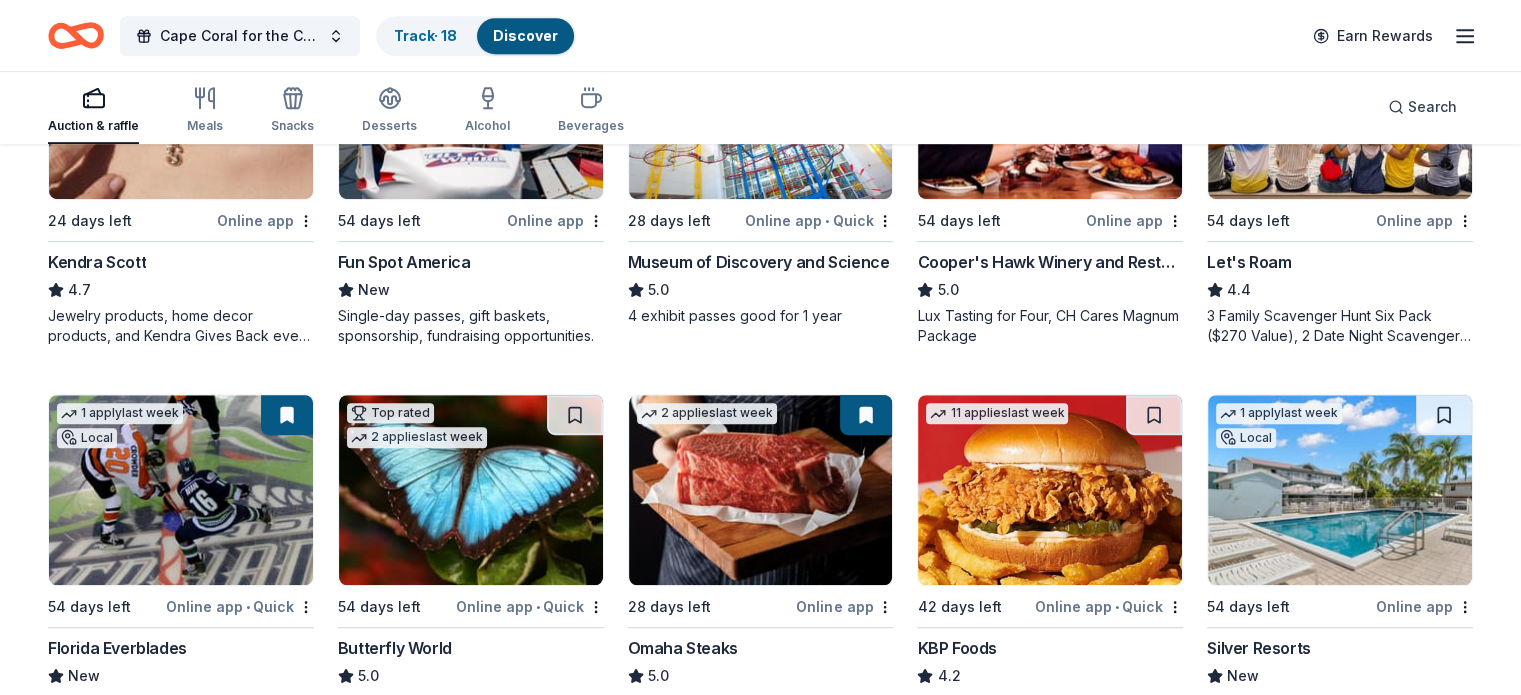 scroll, scrollTop: 1132, scrollLeft: 0, axis: vertical 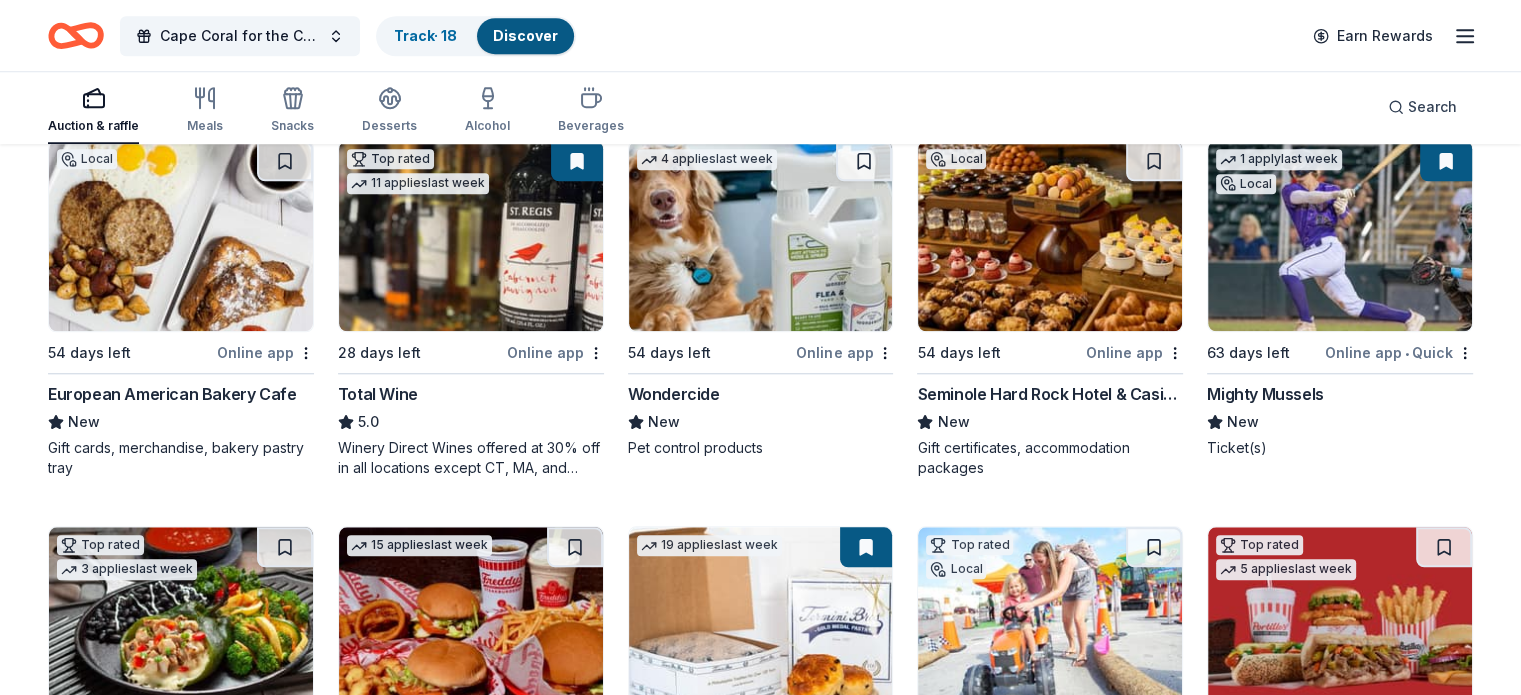 click at bounding box center [1050, 236] 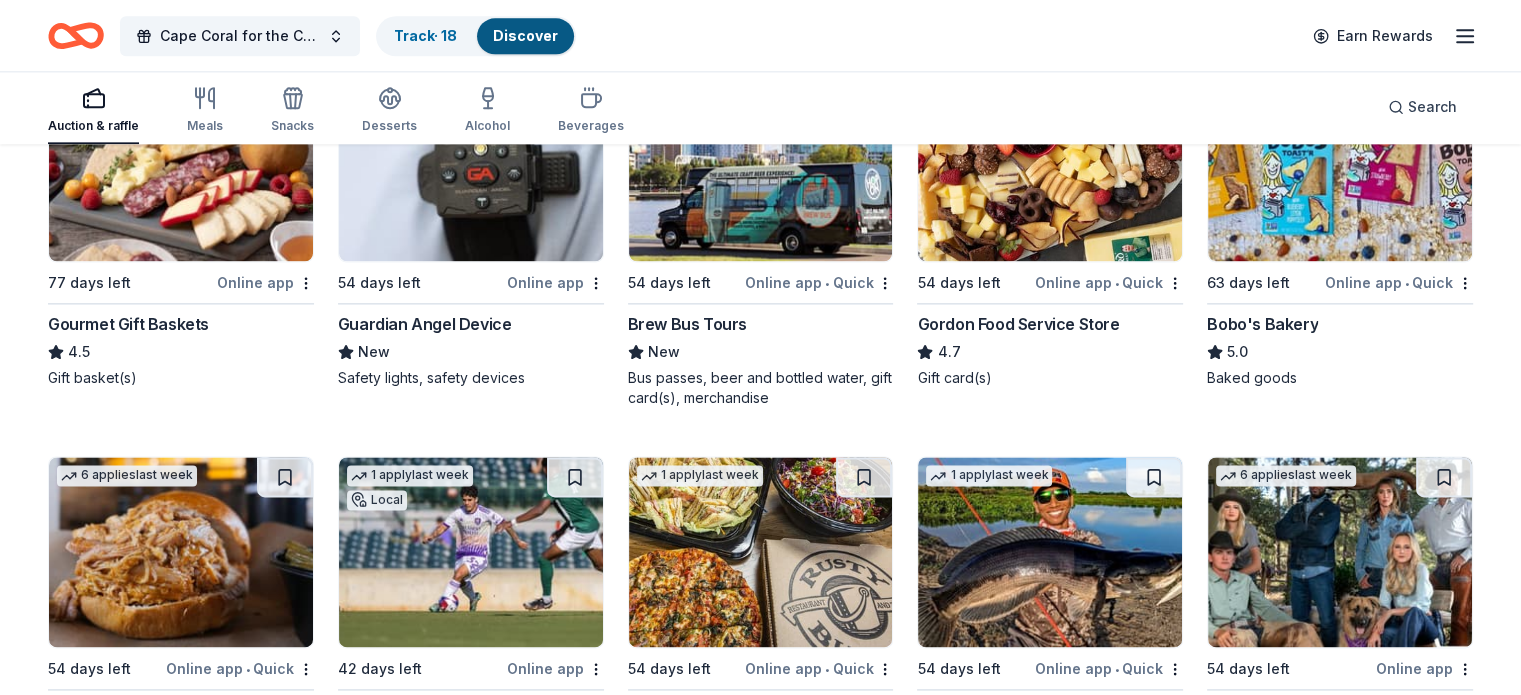scroll, scrollTop: 2533, scrollLeft: 0, axis: vertical 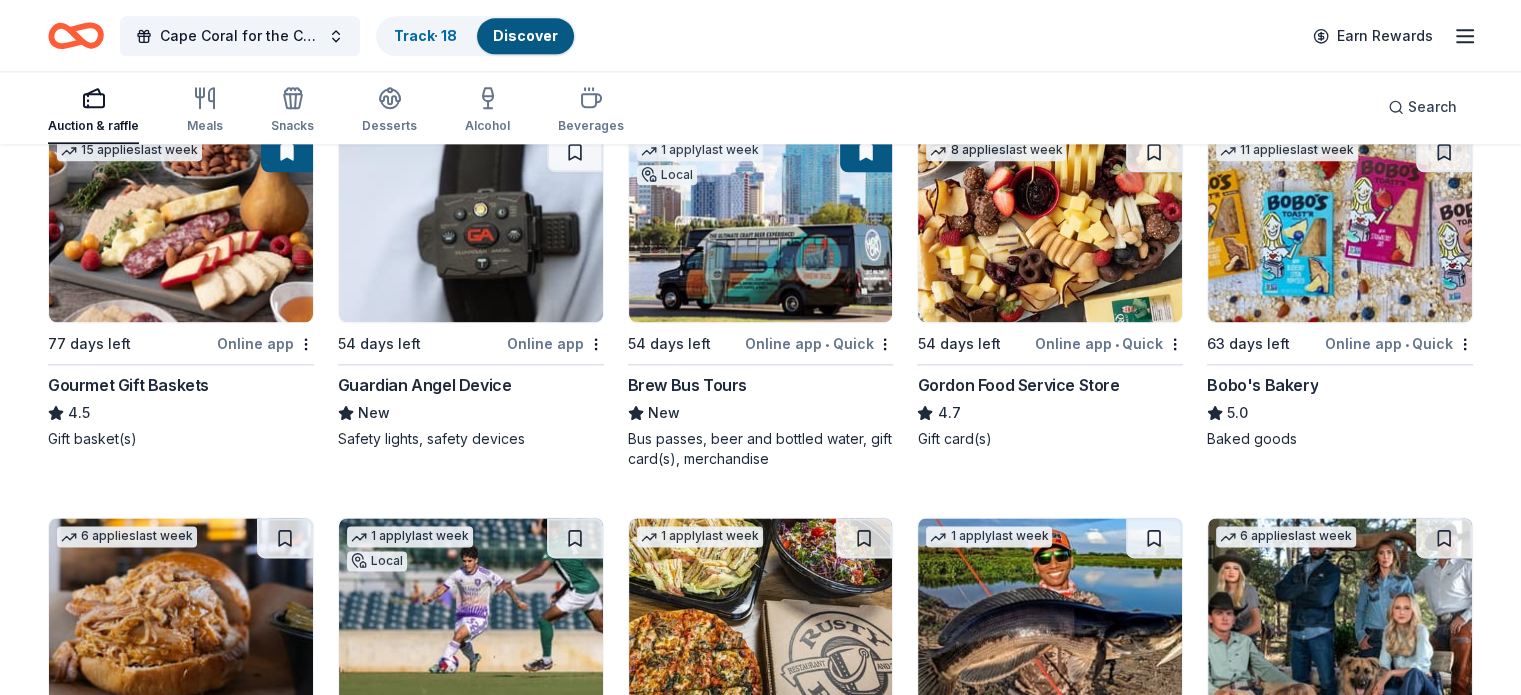 click at bounding box center [471, 227] 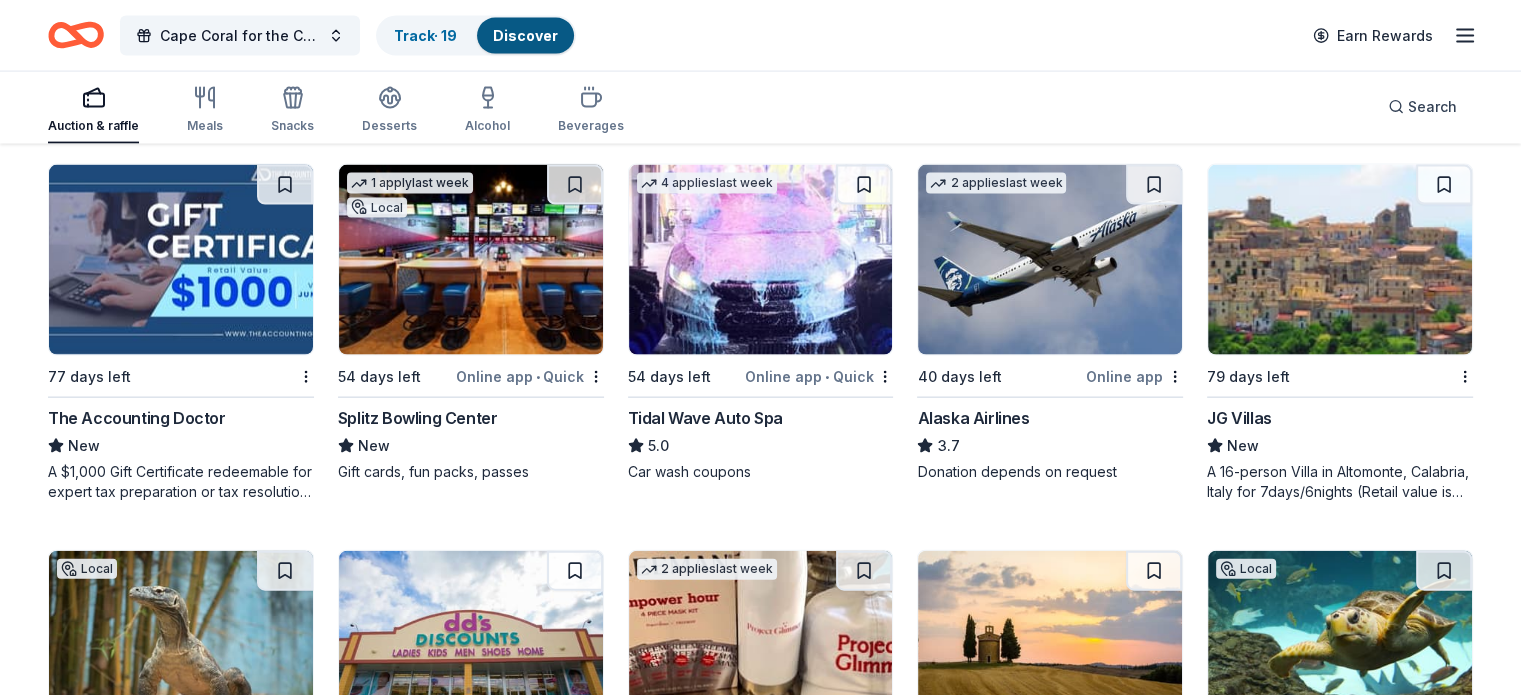scroll, scrollTop: 4395, scrollLeft: 0, axis: vertical 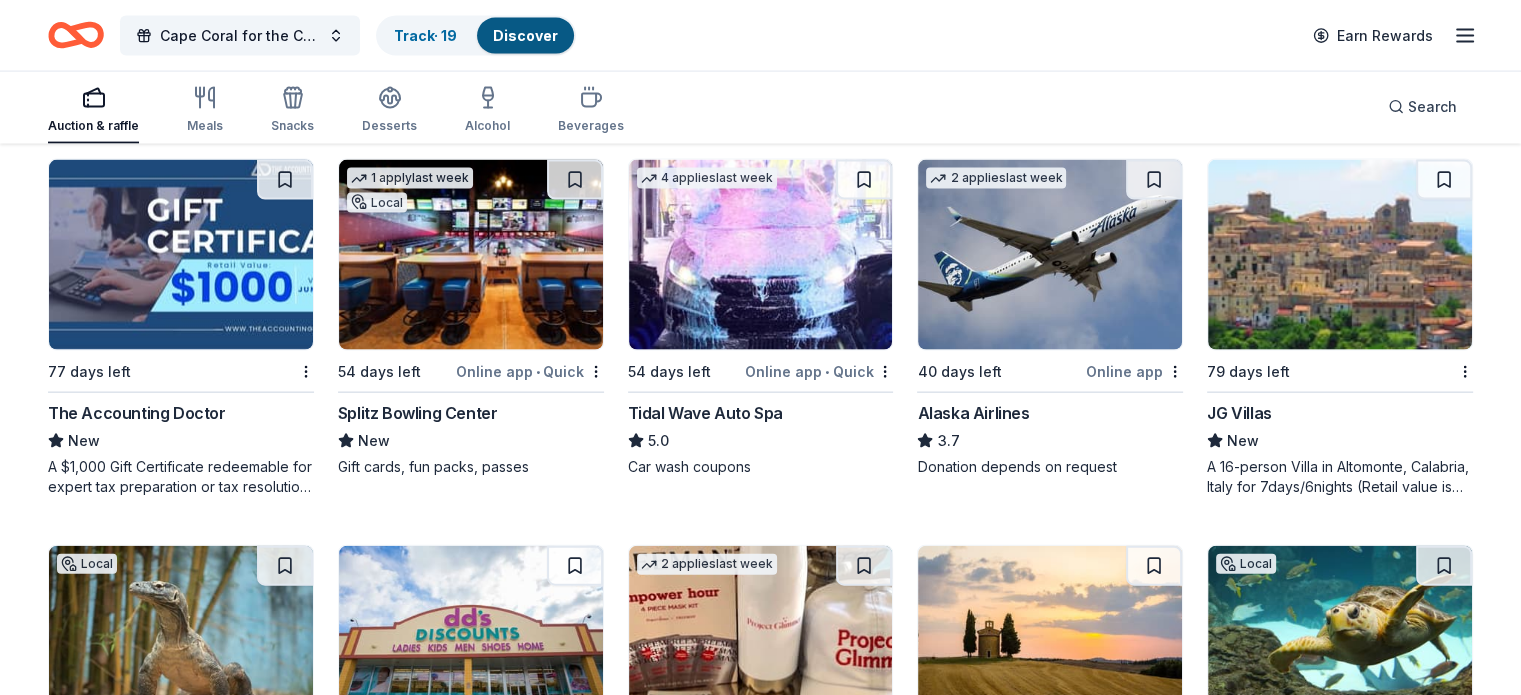 click at bounding box center [1050, 255] 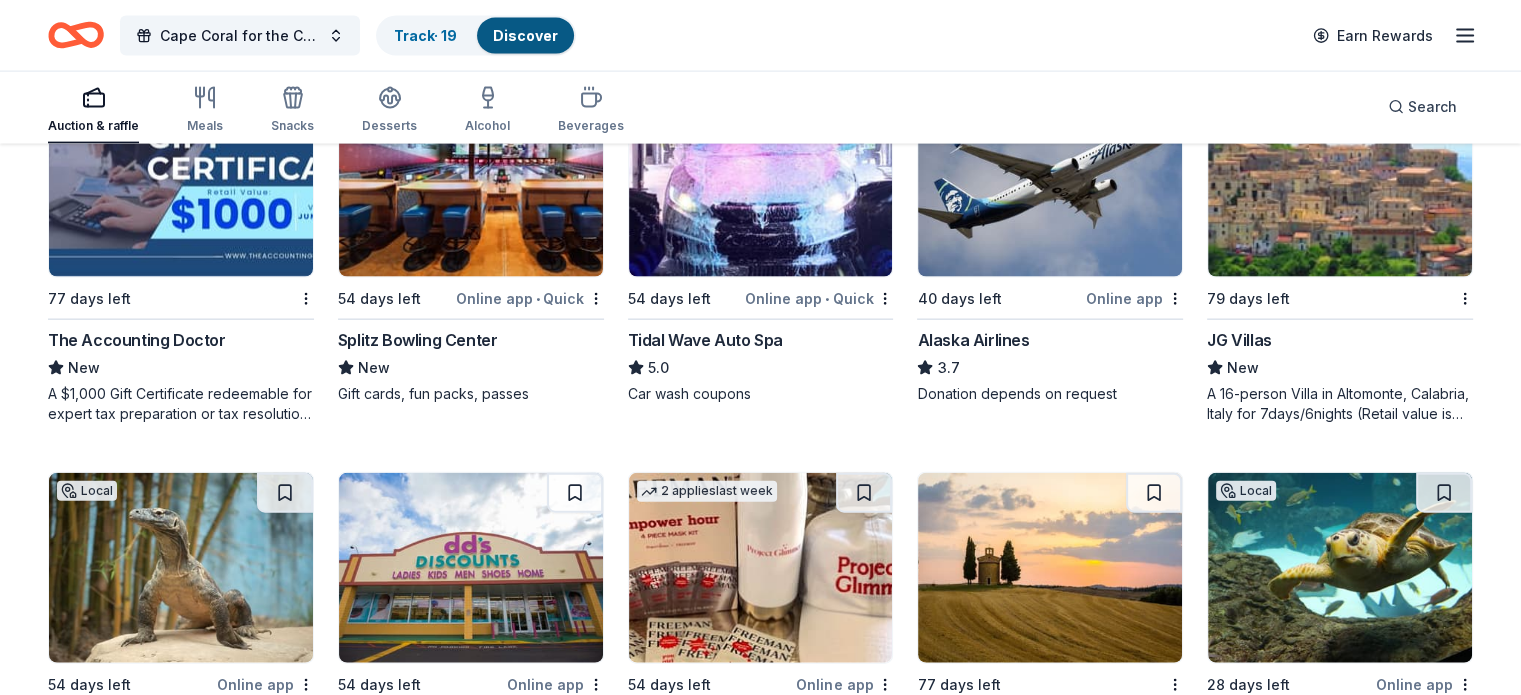 scroll, scrollTop: 4469, scrollLeft: 0, axis: vertical 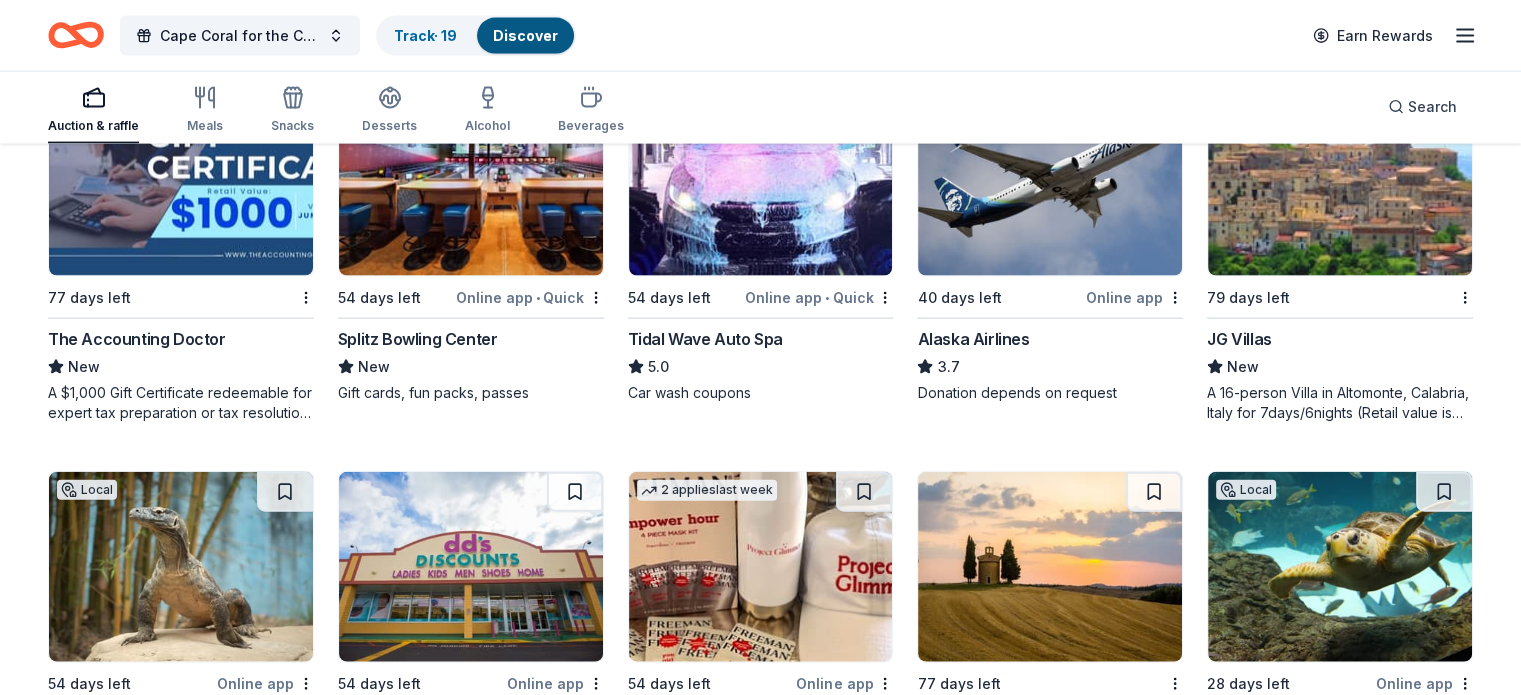 click at bounding box center (1340, 181) 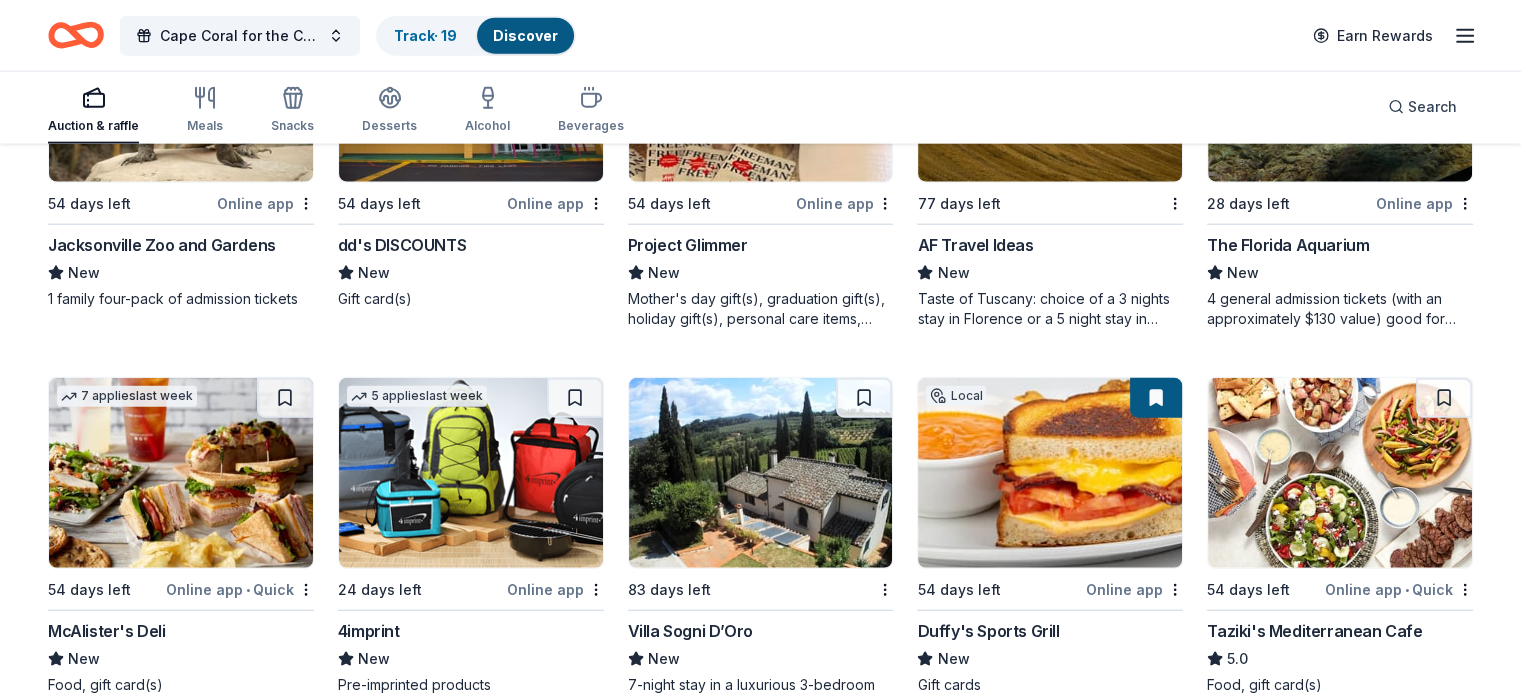 scroll, scrollTop: 5056, scrollLeft: 0, axis: vertical 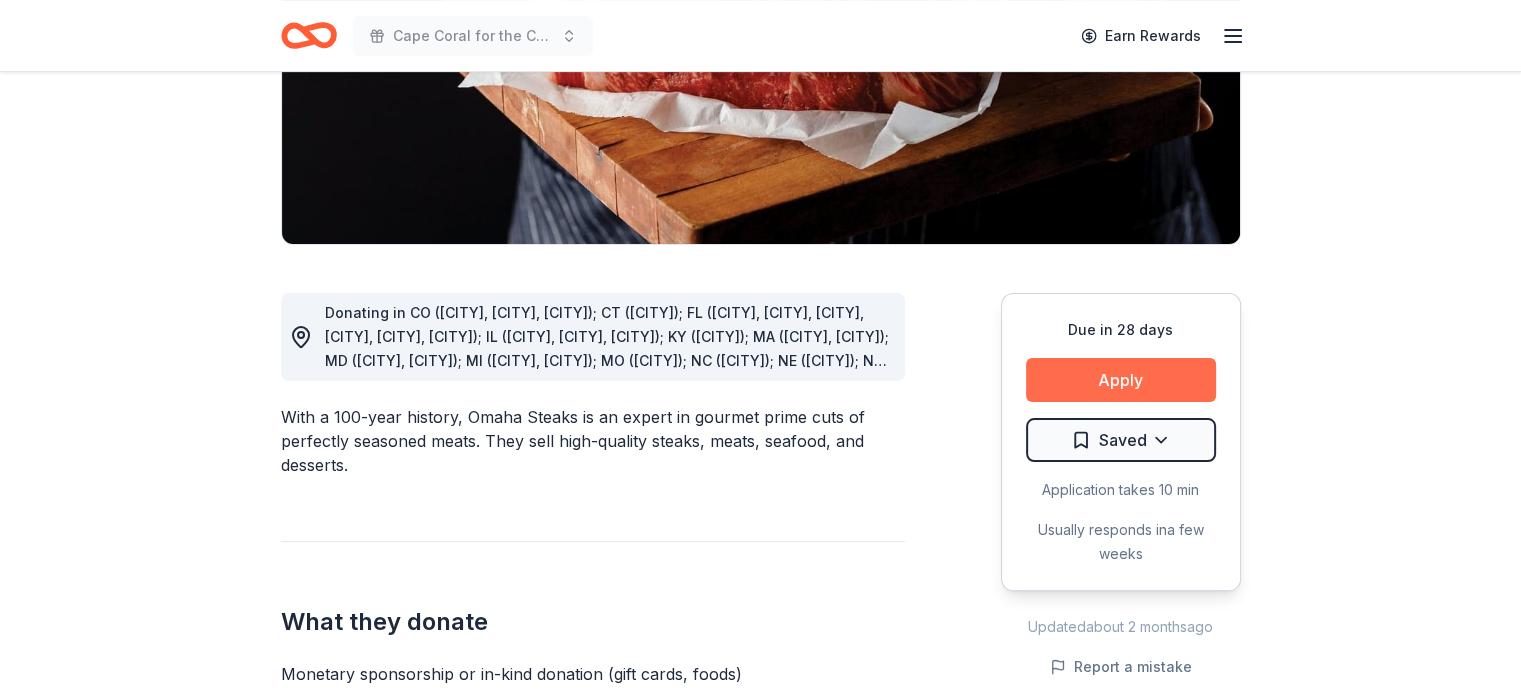 click on "Apply" at bounding box center [1121, 380] 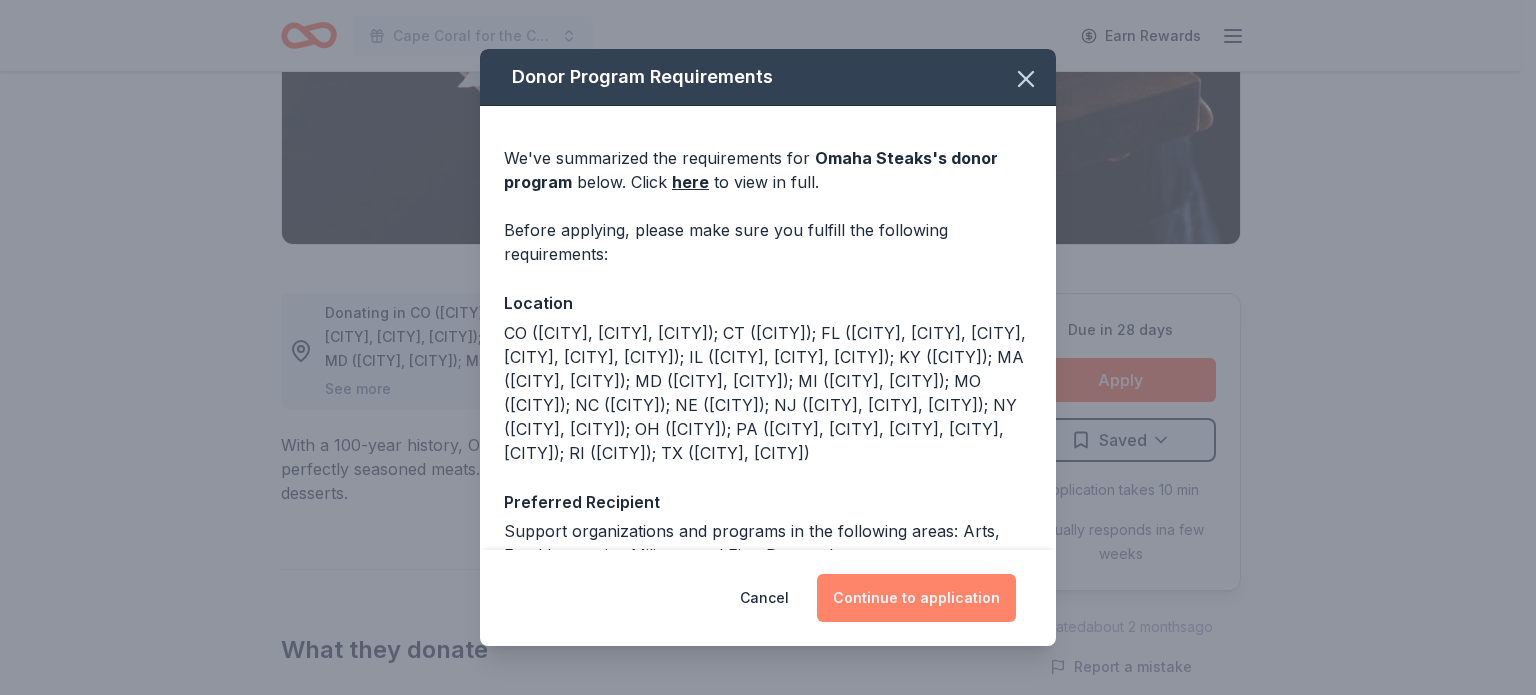 click on "Continue to application" at bounding box center (916, 598) 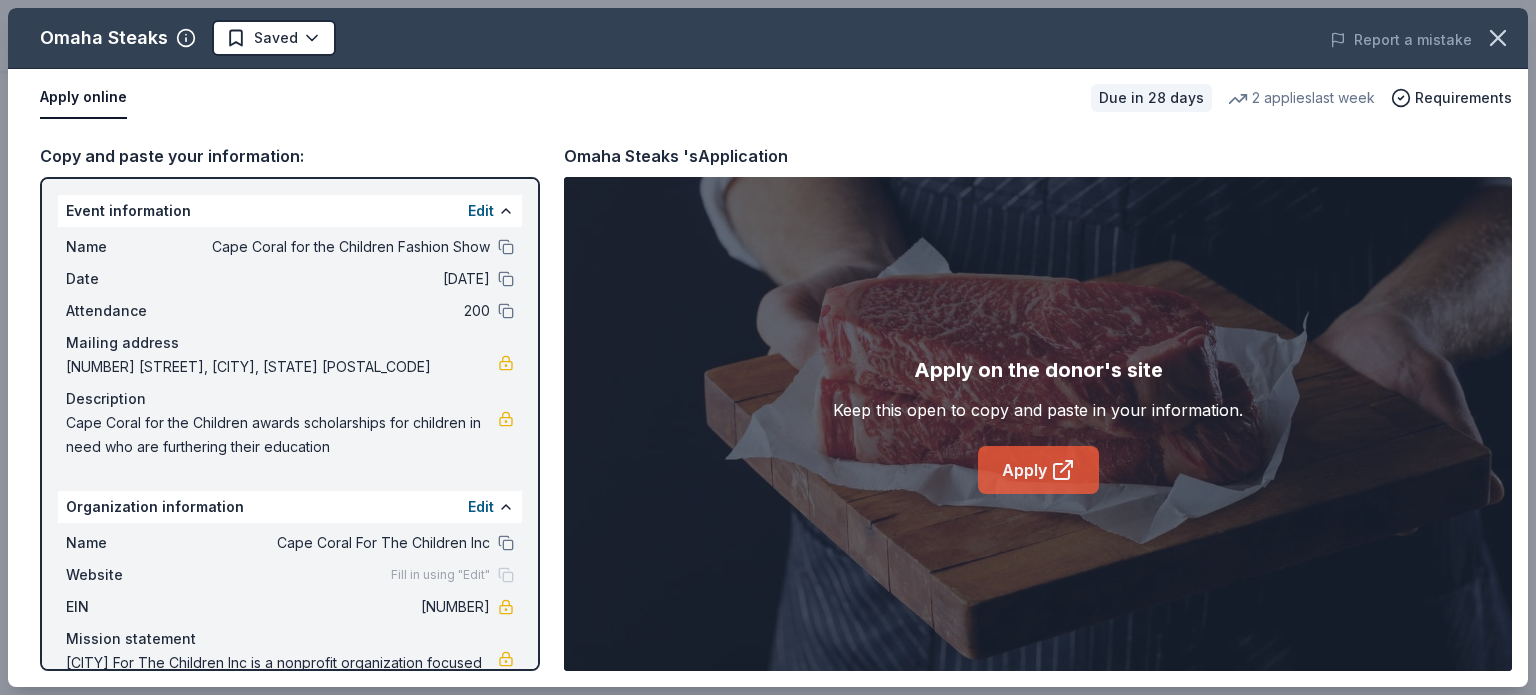 click on "Apply" at bounding box center [1038, 470] 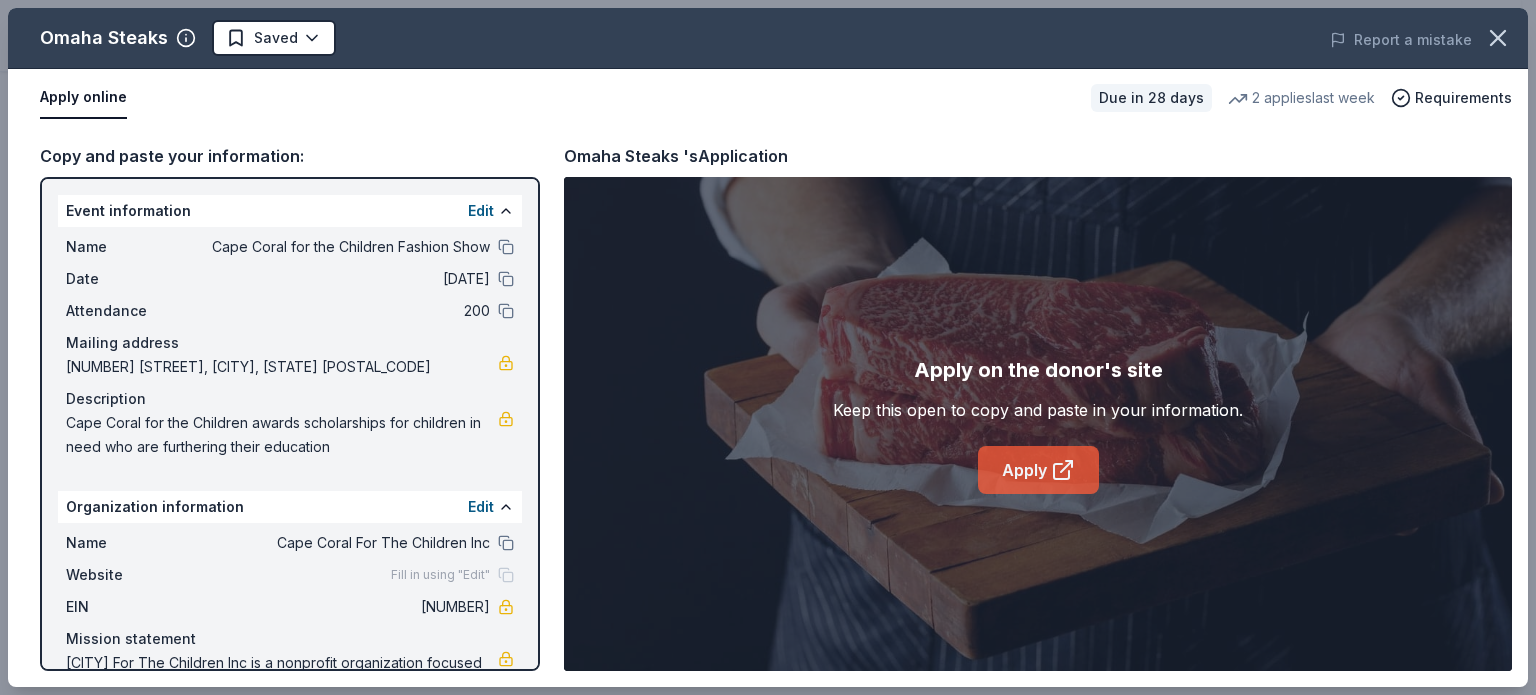 click 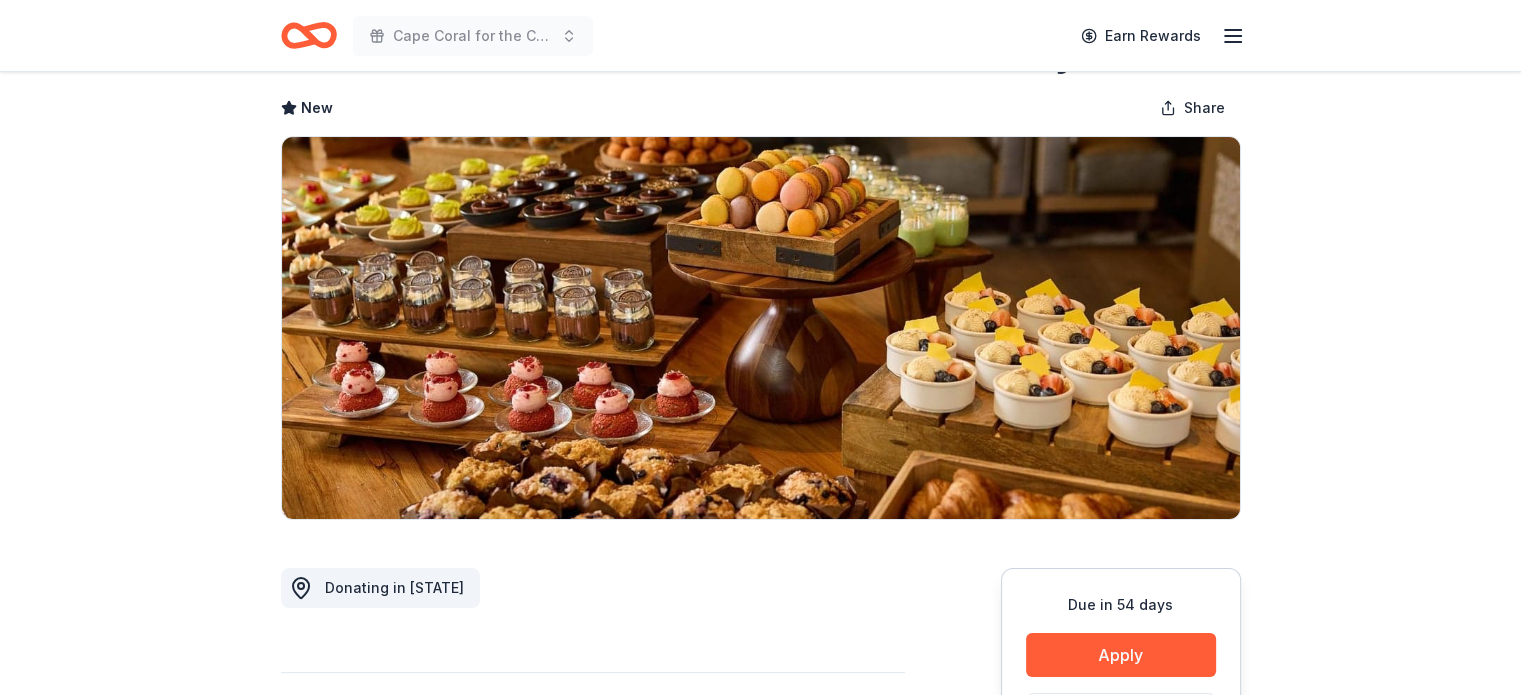 scroll, scrollTop: 0, scrollLeft: 0, axis: both 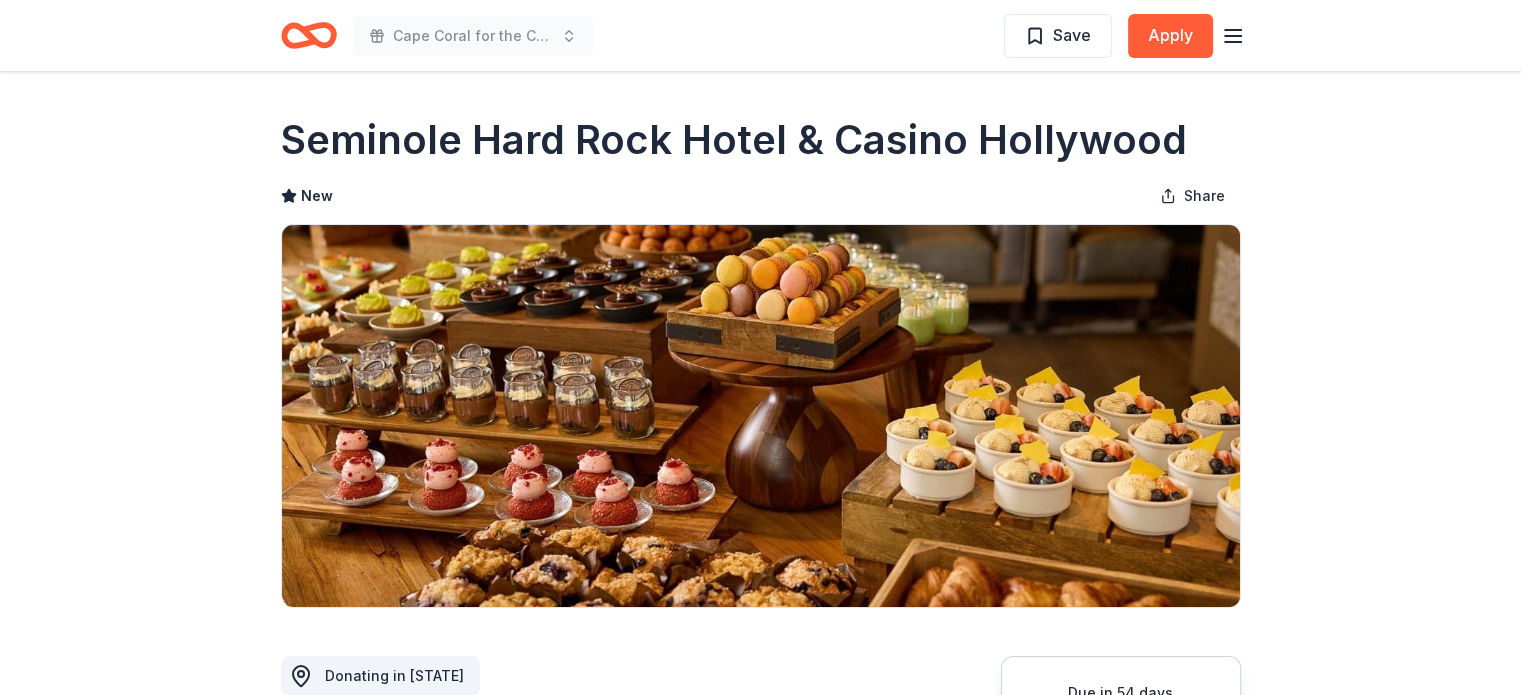 click on "Due in 54 days Share Seminole Hard Rock Hotel & Casino Hollywood New Share Donating in FL What they donate Gift certificates, accommodation packages Meals Auction & raffle Donation is small & easy to send to guests Who they donate to  Preferred 501(c)(3) preferred Upgrade to Pro to view approval rates and average donation values Due in 54 days Apply Save Updated  20 days  ago Report a mistake New Be the first to review this company! Leave a review Similar donors 11   applies  last week 42 days left Online app KBP Foods 4.2 Gift card(s), free chicken sandwich card(s), discounted catering Local 54 days left Online app Ben's Kosher Deli New Gift card(s)  1   apply  last week Local Deadline passed Boatyard New Food, gift card(s) Local 24 days left Golden Lion Cafe New Food, gift card(s) Local 24 days left Online app Oil & Vinegar New Condiments, gift card(s) Local 42 days left Online app Sailfish Brewing Company New Beer, merchandise, gift card(s) Local 42 days left Online app Mojo's New Local 49 days left New 1" at bounding box center [760, 1233] 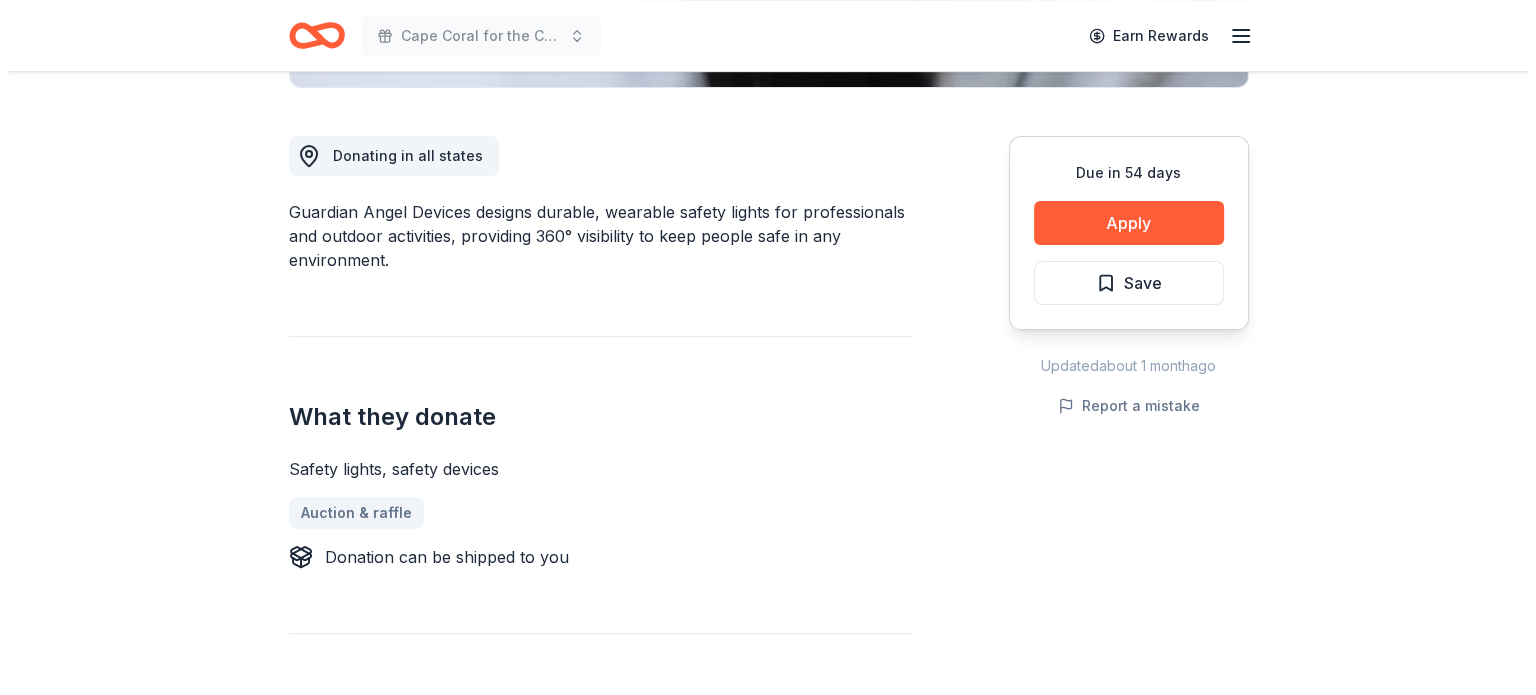 scroll, scrollTop: 523, scrollLeft: 0, axis: vertical 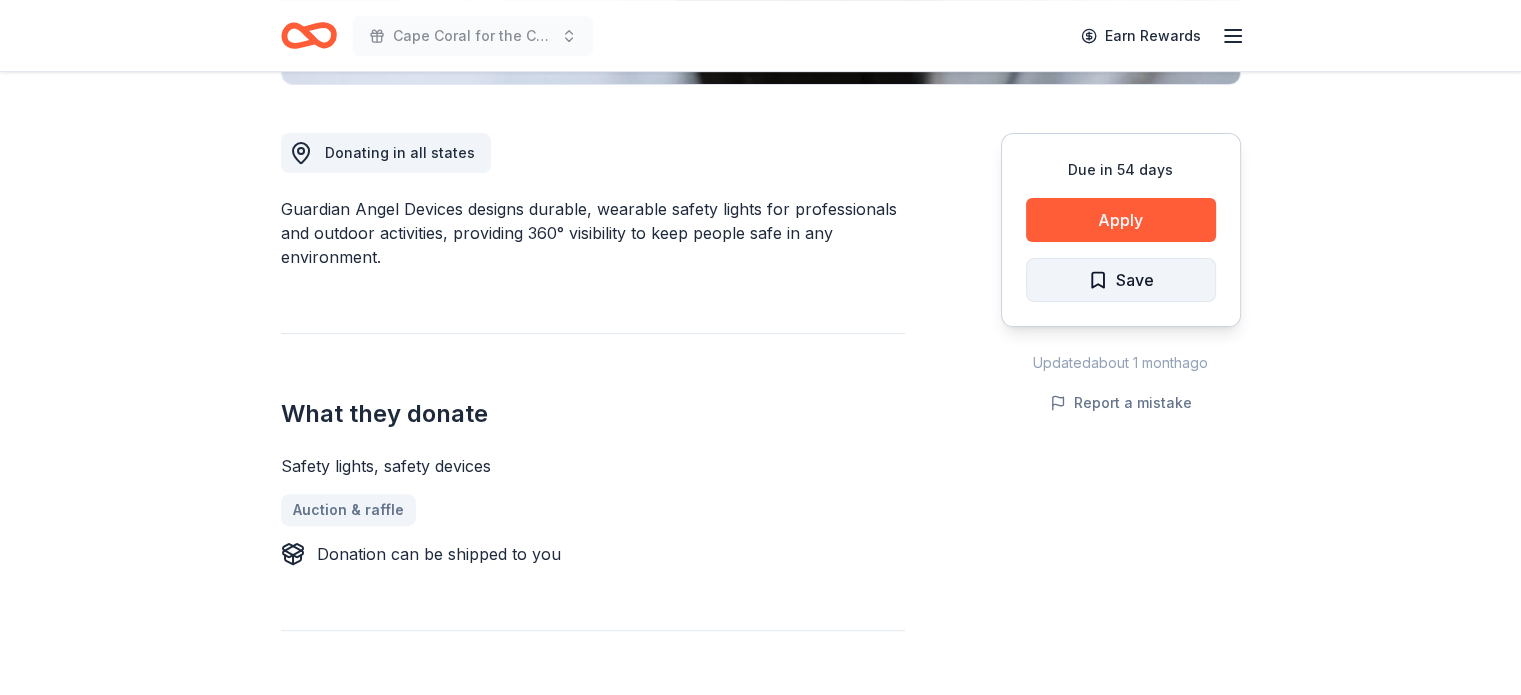 click on "Save" at bounding box center [1135, 280] 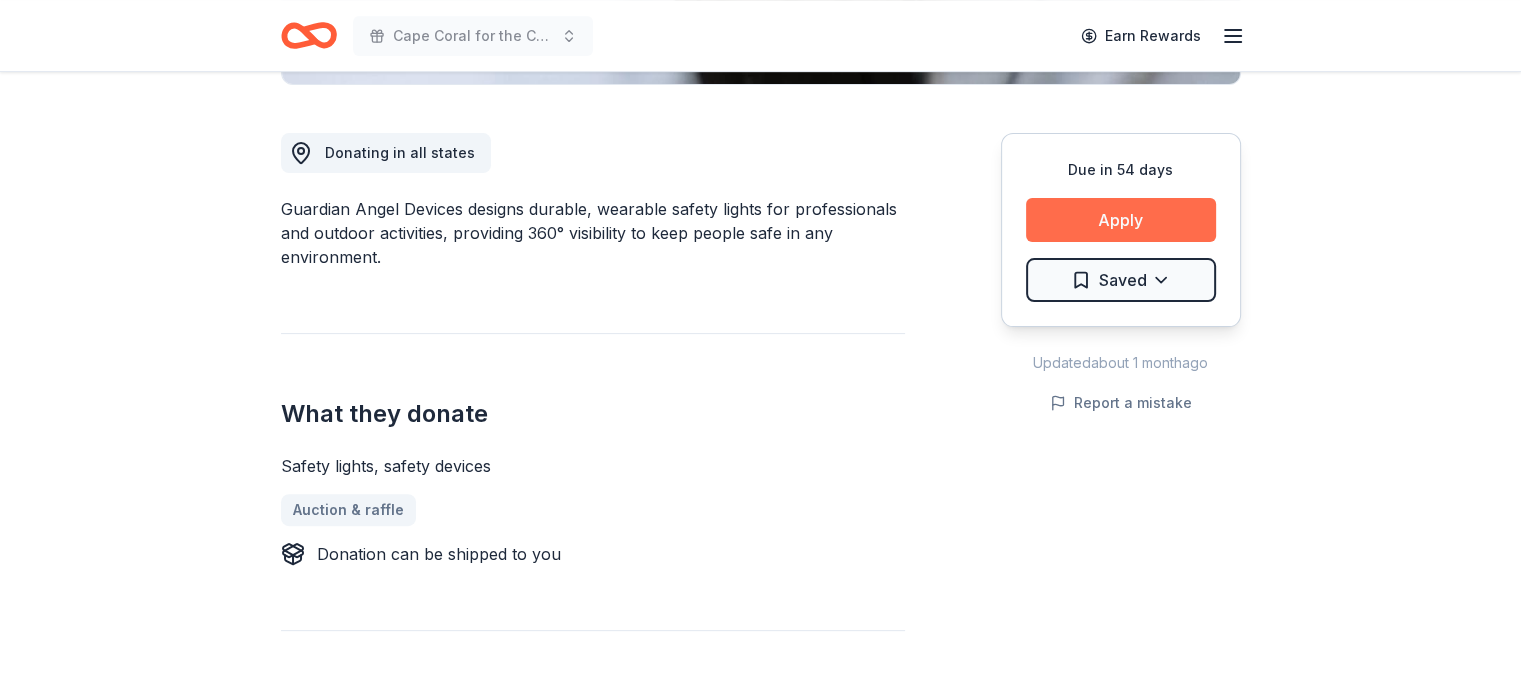 click on "Apply" at bounding box center (1121, 220) 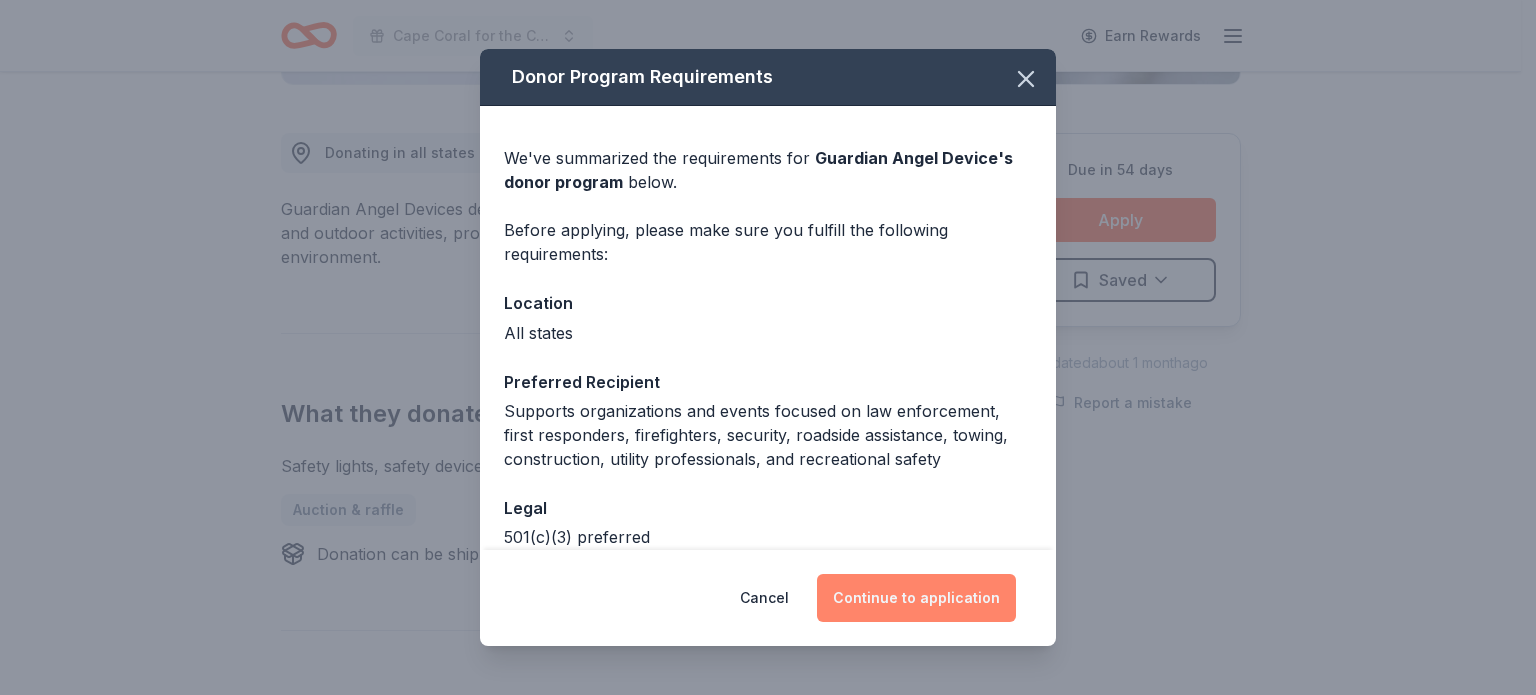 click on "Continue to application" at bounding box center (916, 598) 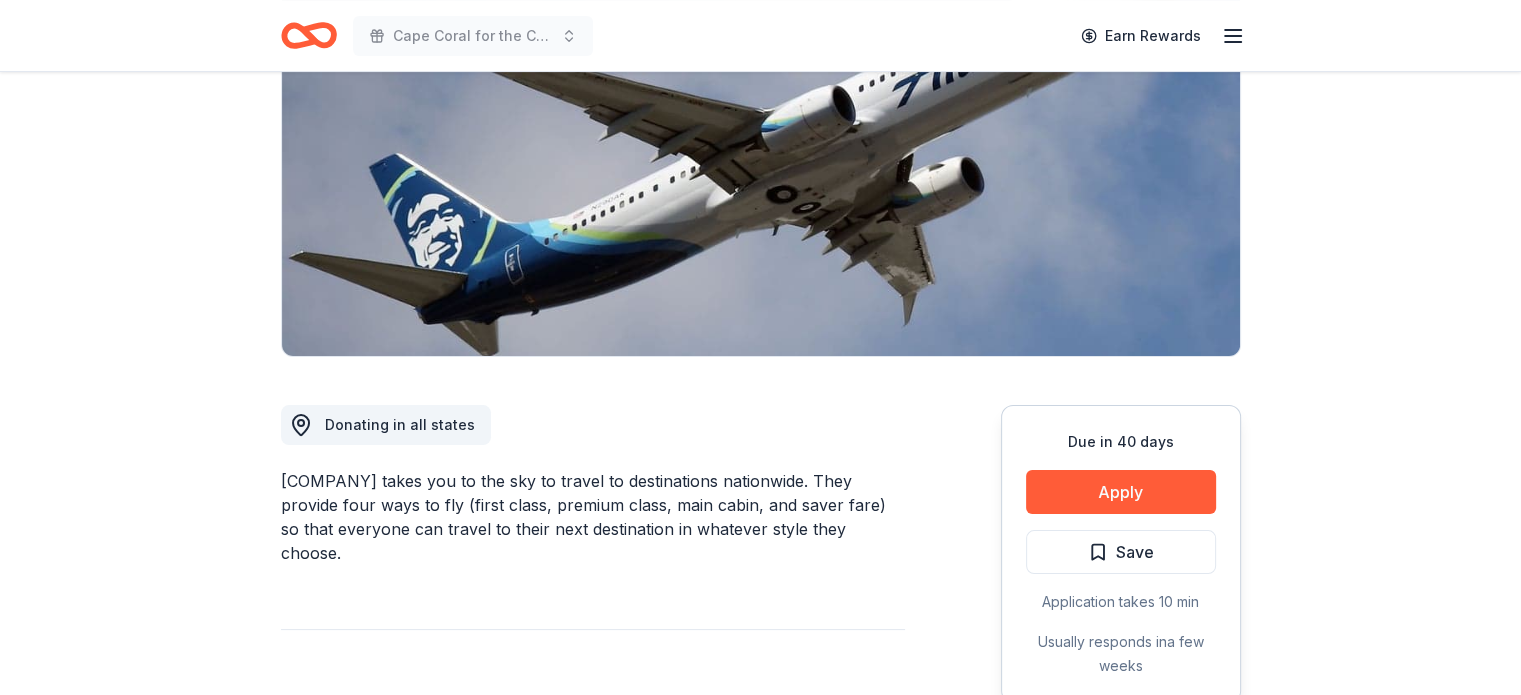 scroll, scrollTop: 0, scrollLeft: 0, axis: both 